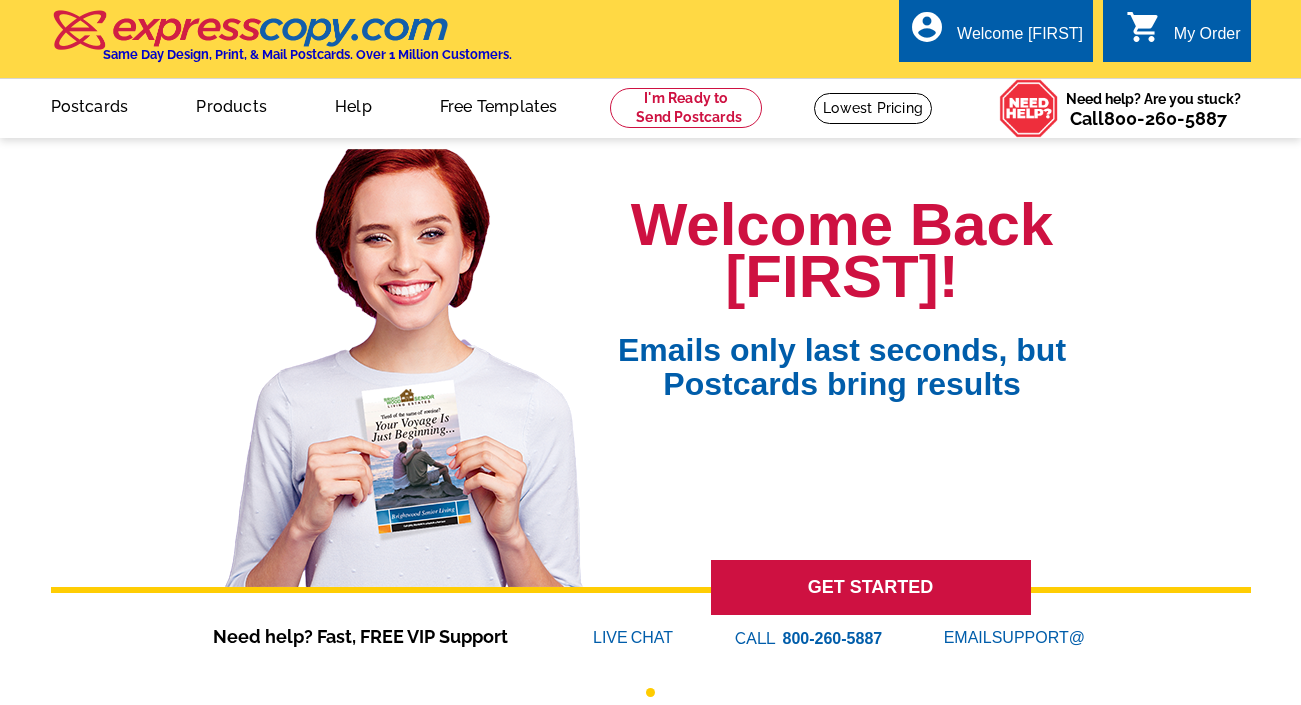 scroll, scrollTop: 0, scrollLeft: 0, axis: both 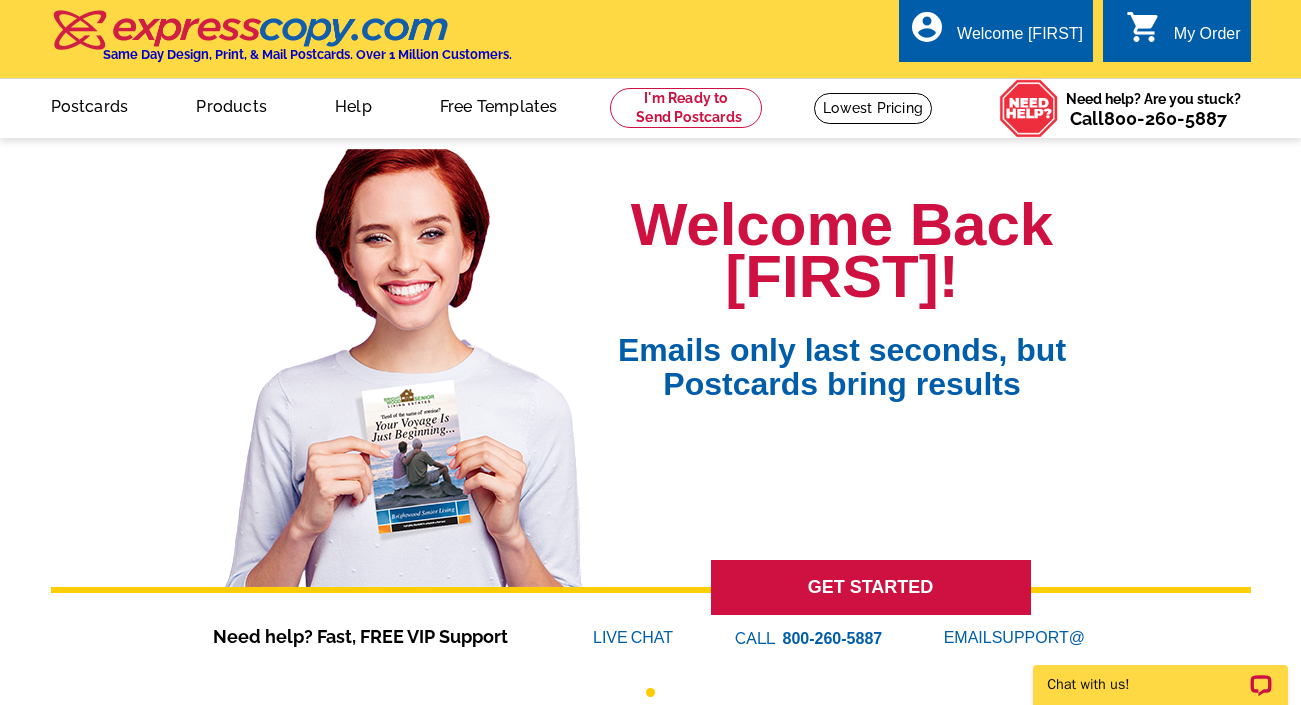 click on "0
shopping_cart
My Order" at bounding box center [1176, 30] 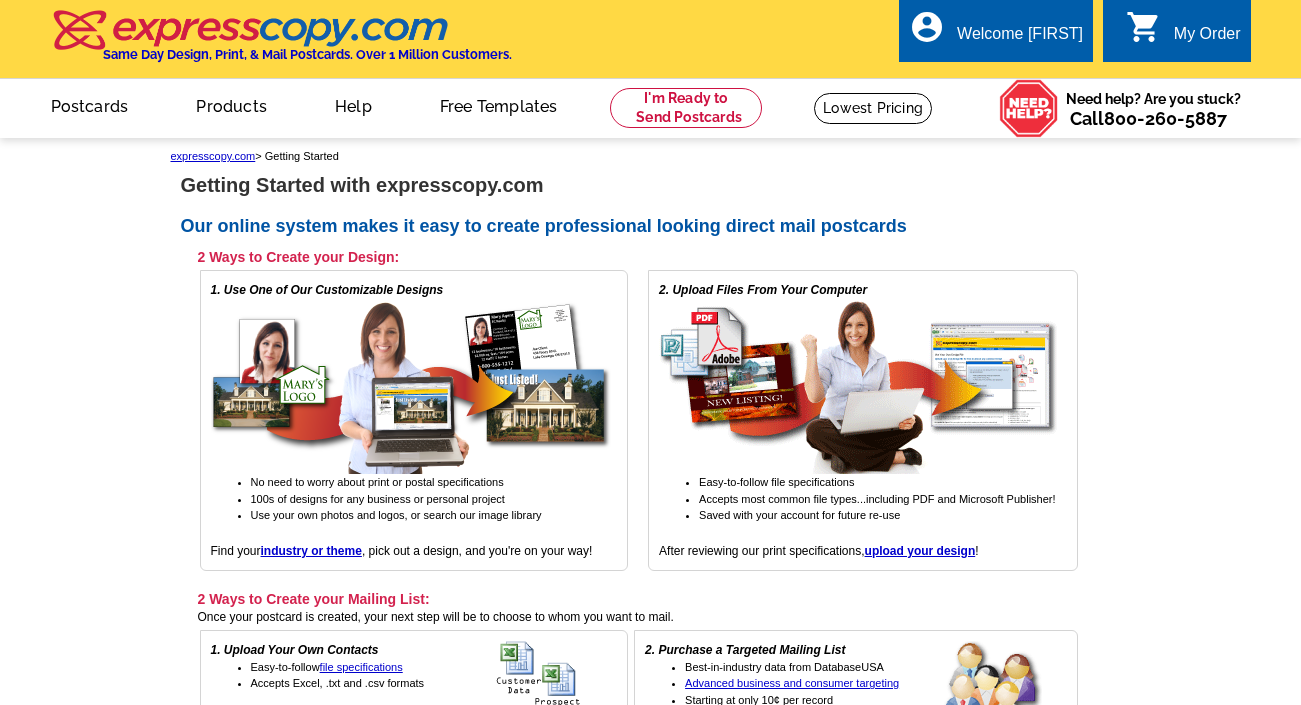 scroll, scrollTop: 0, scrollLeft: 0, axis: both 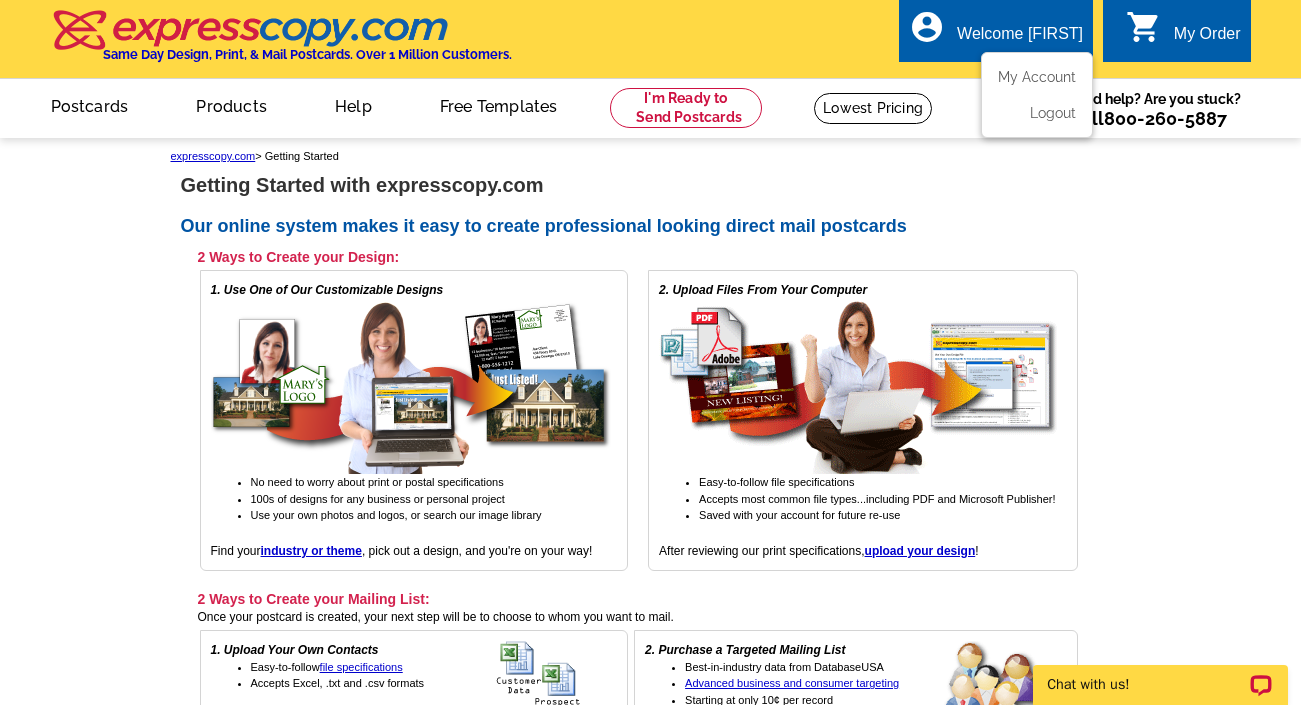 click on "Welcome [FIRST]" at bounding box center [1020, 39] 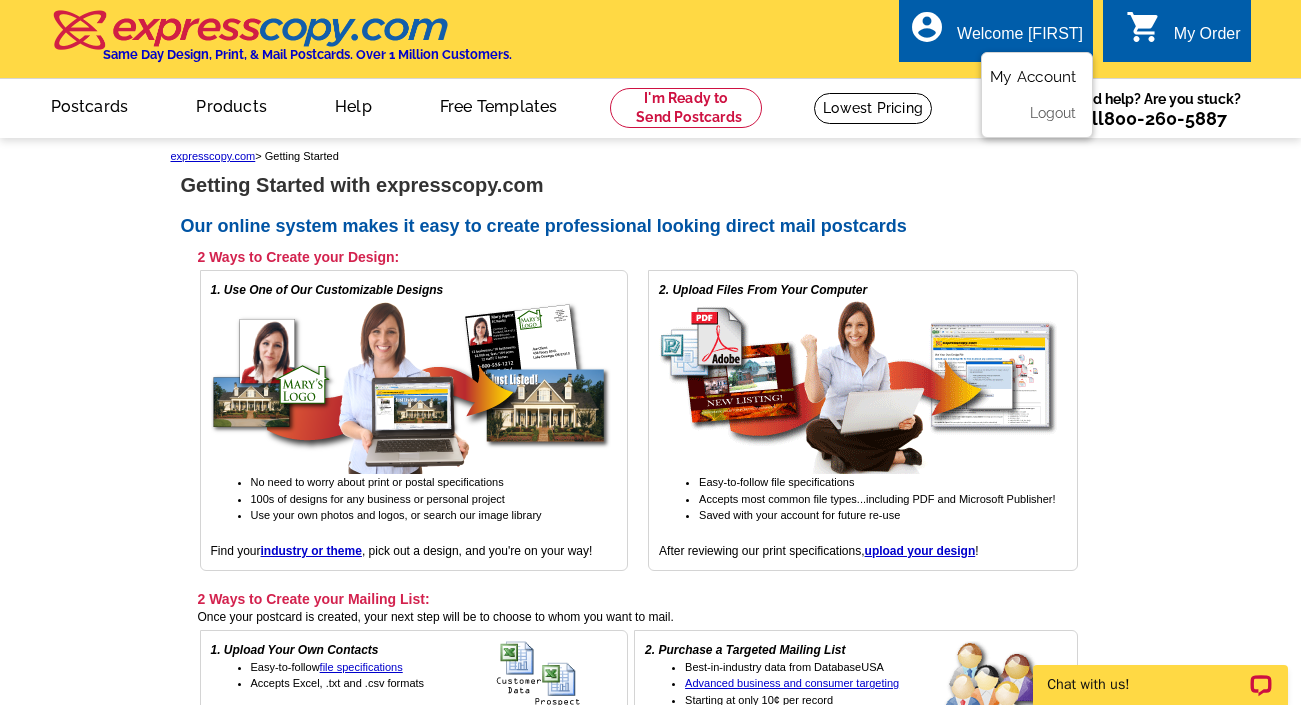 click on "My Account" at bounding box center (1033, 77) 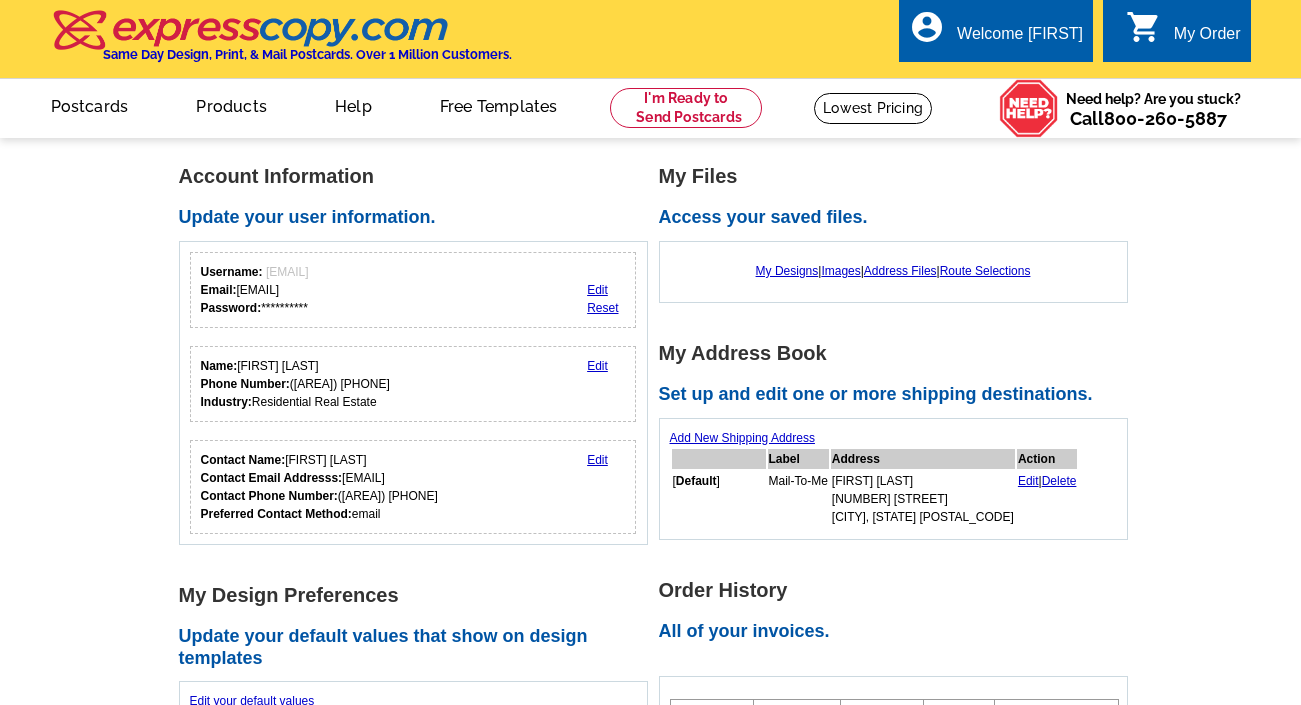 scroll, scrollTop: 0, scrollLeft: 0, axis: both 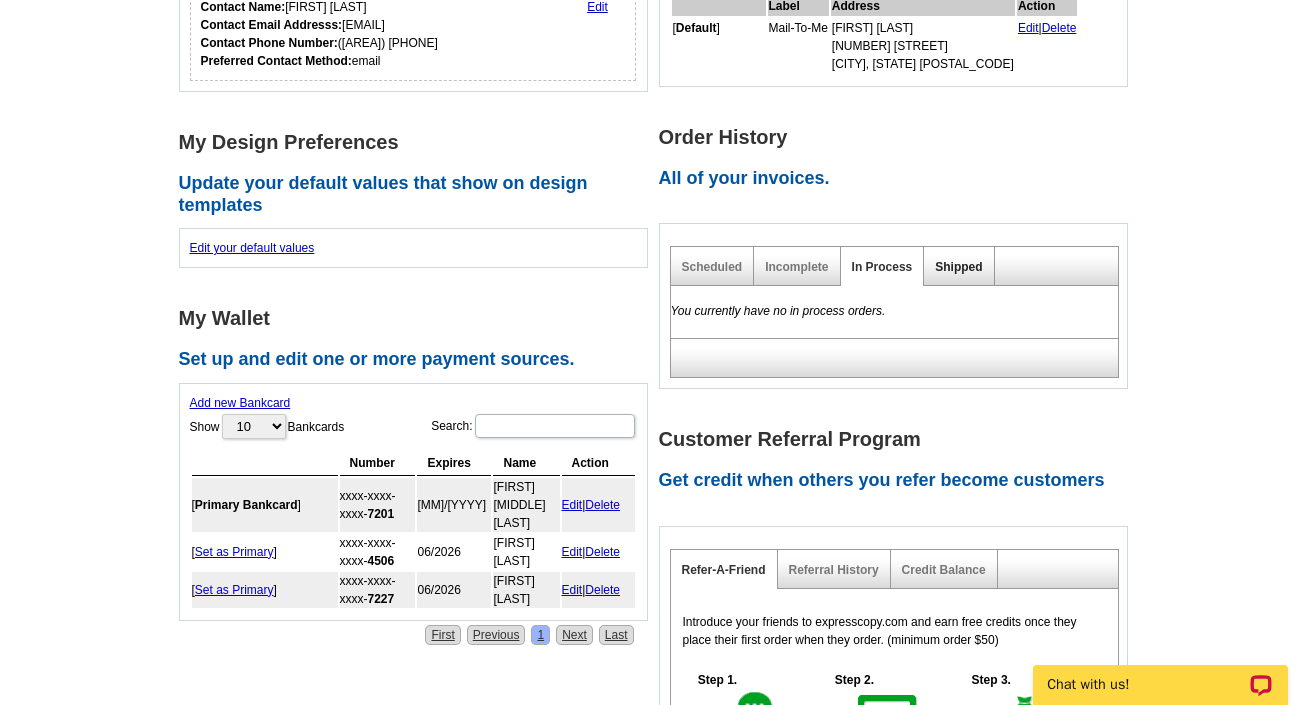click on "Shipped" at bounding box center [958, 267] 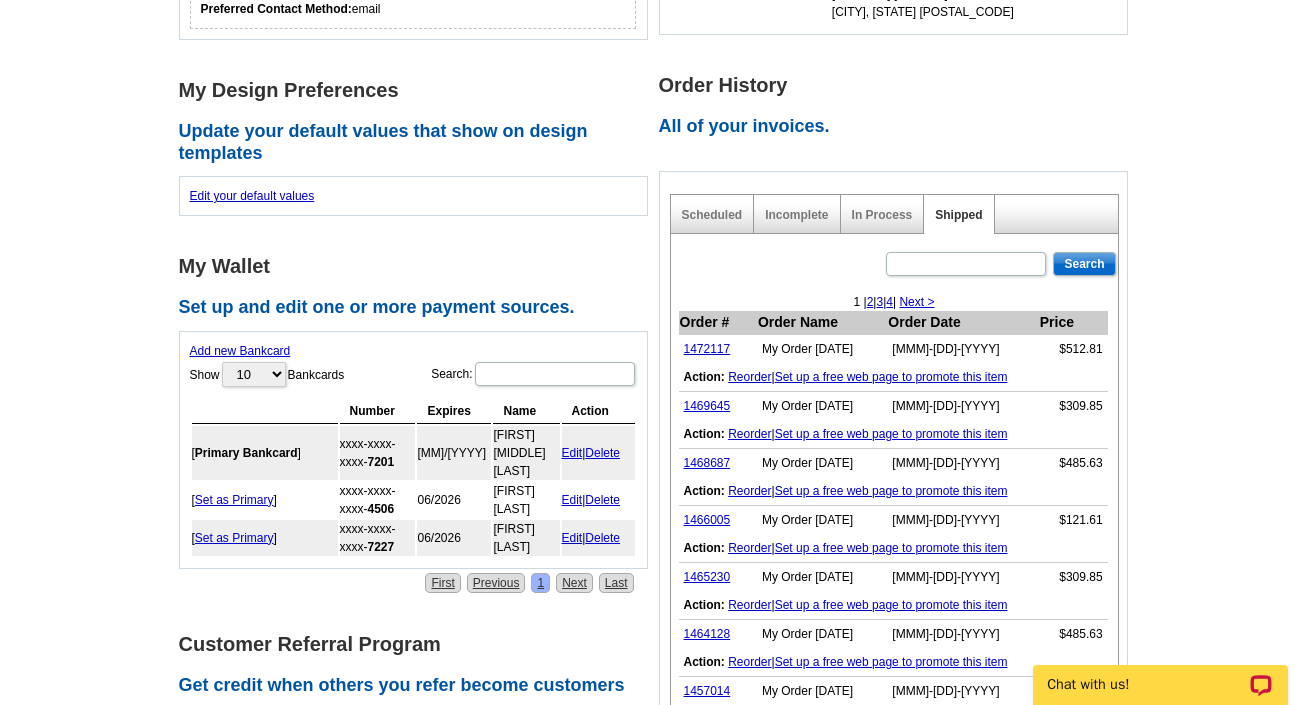 scroll, scrollTop: 511, scrollLeft: 0, axis: vertical 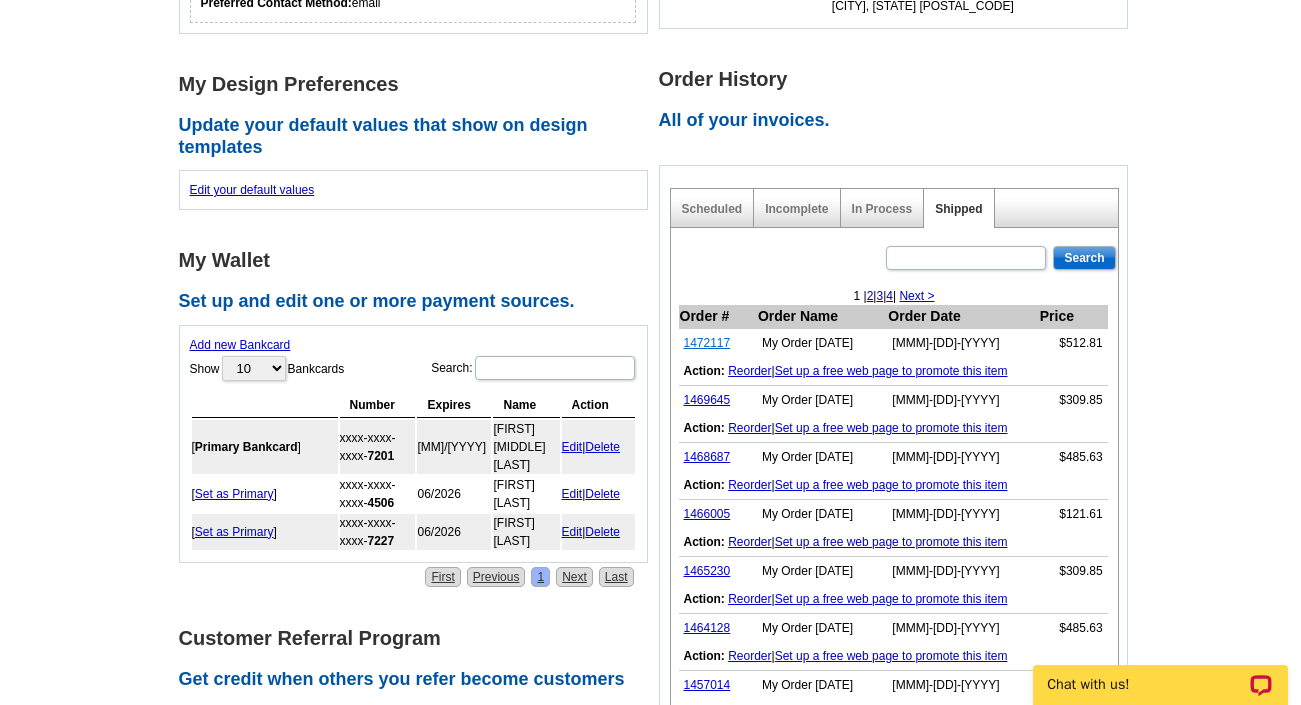 click on "1472117" at bounding box center (707, 343) 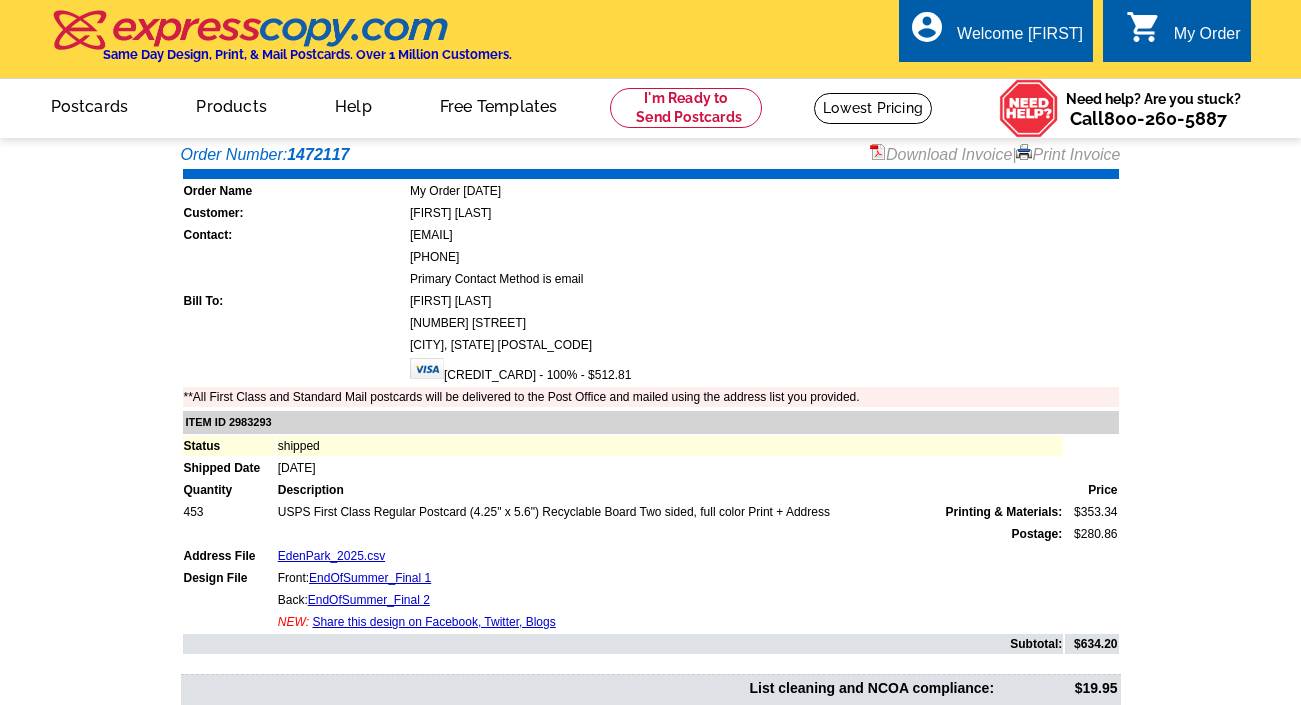 scroll, scrollTop: 0, scrollLeft: 0, axis: both 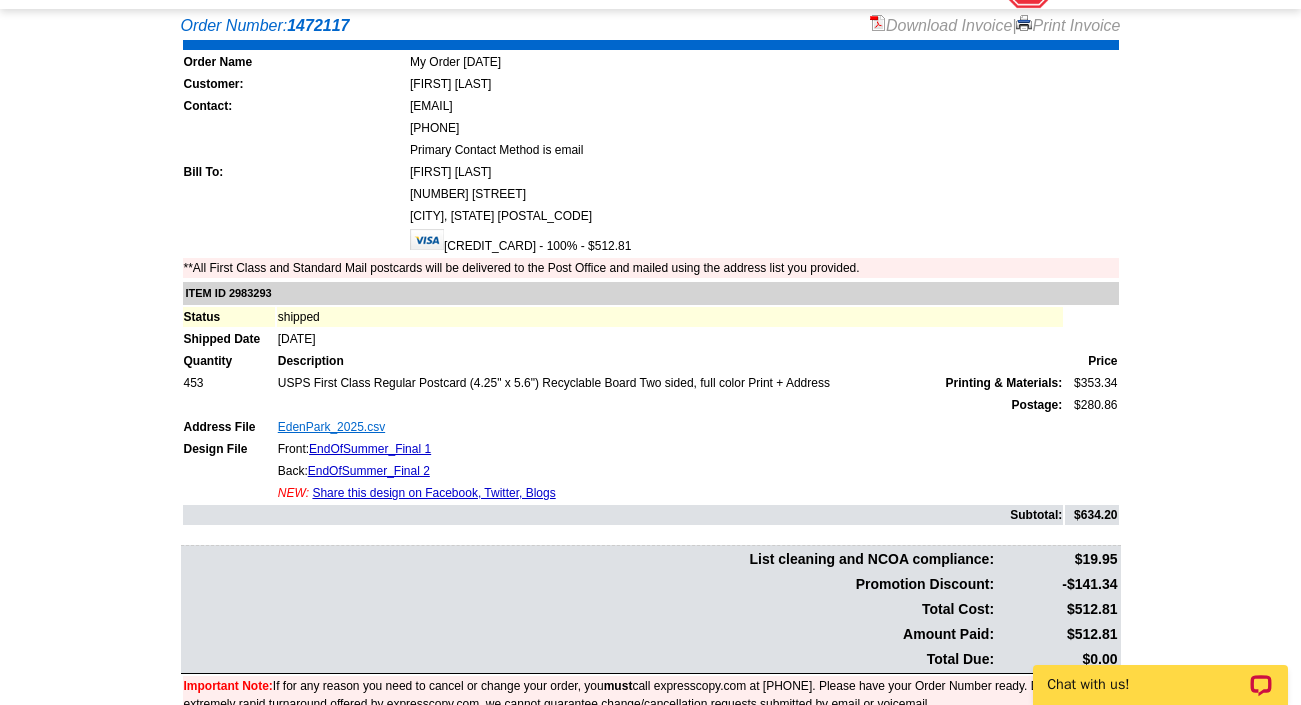 click on "EdenPark_2025.csv" at bounding box center [331, 427] 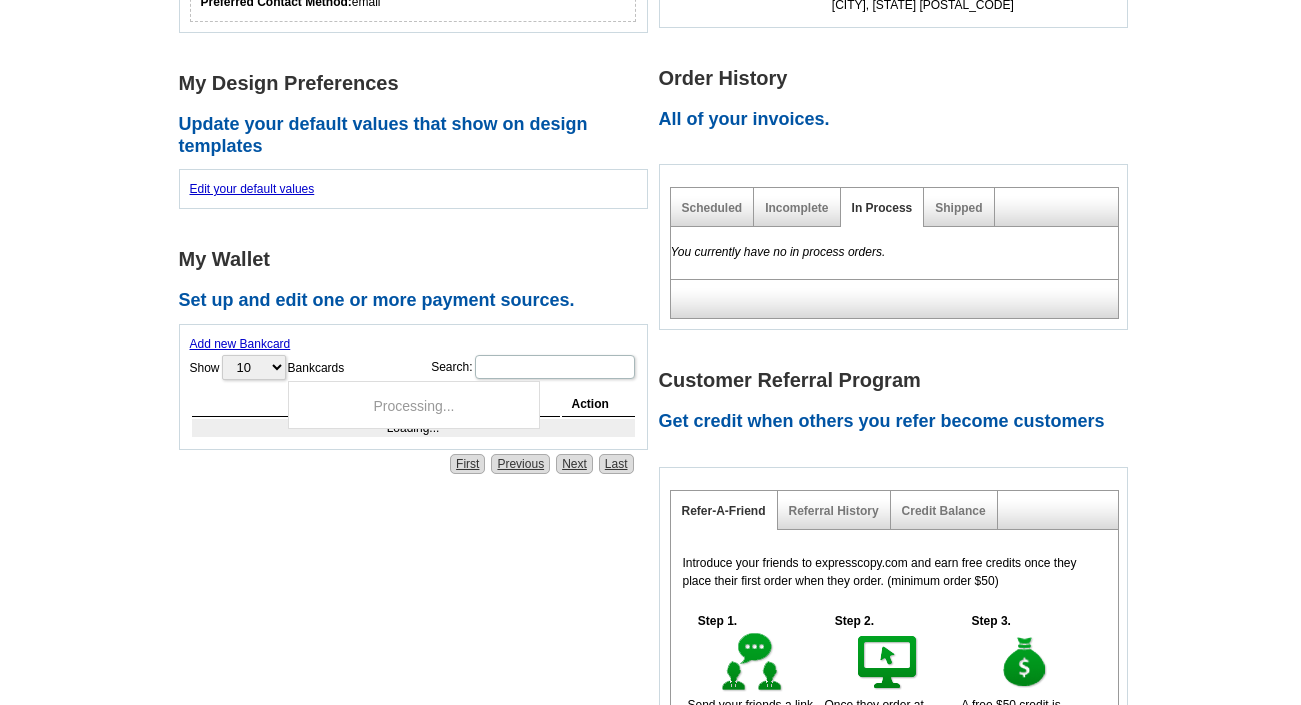 scroll, scrollTop: 511, scrollLeft: 0, axis: vertical 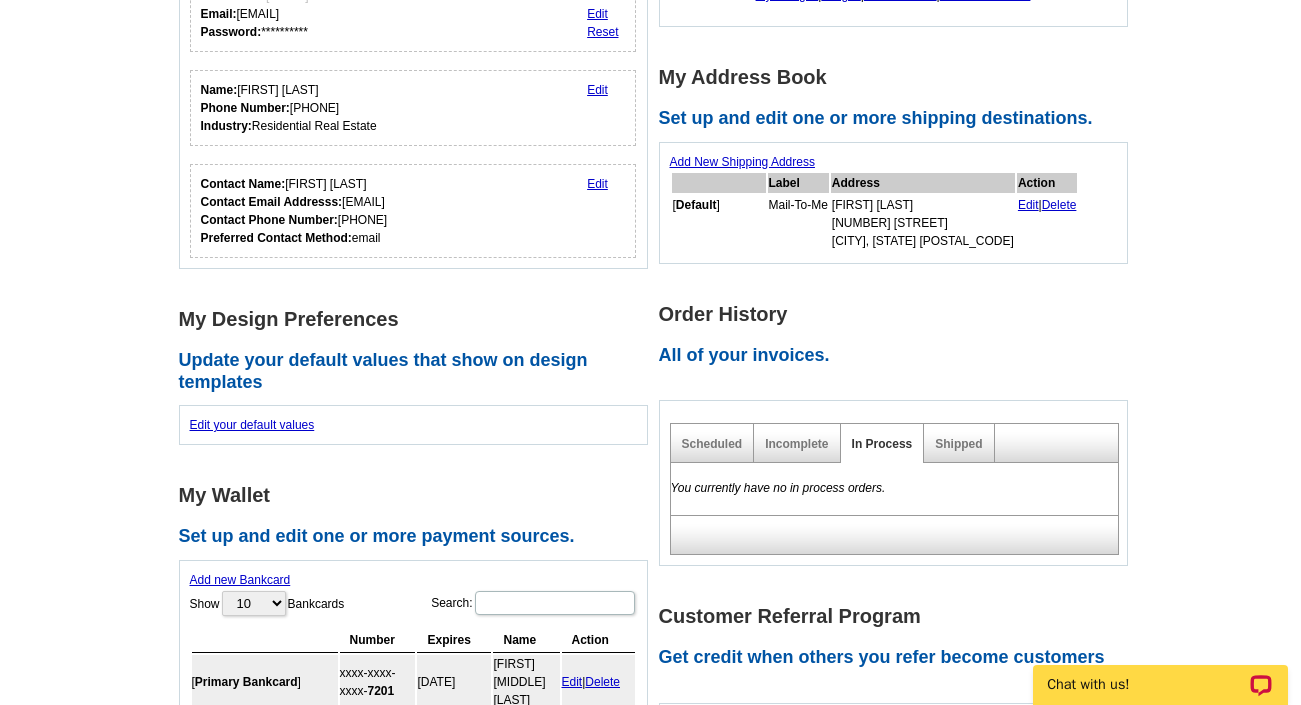 click on "Add New Shipping Address" at bounding box center [742, 162] 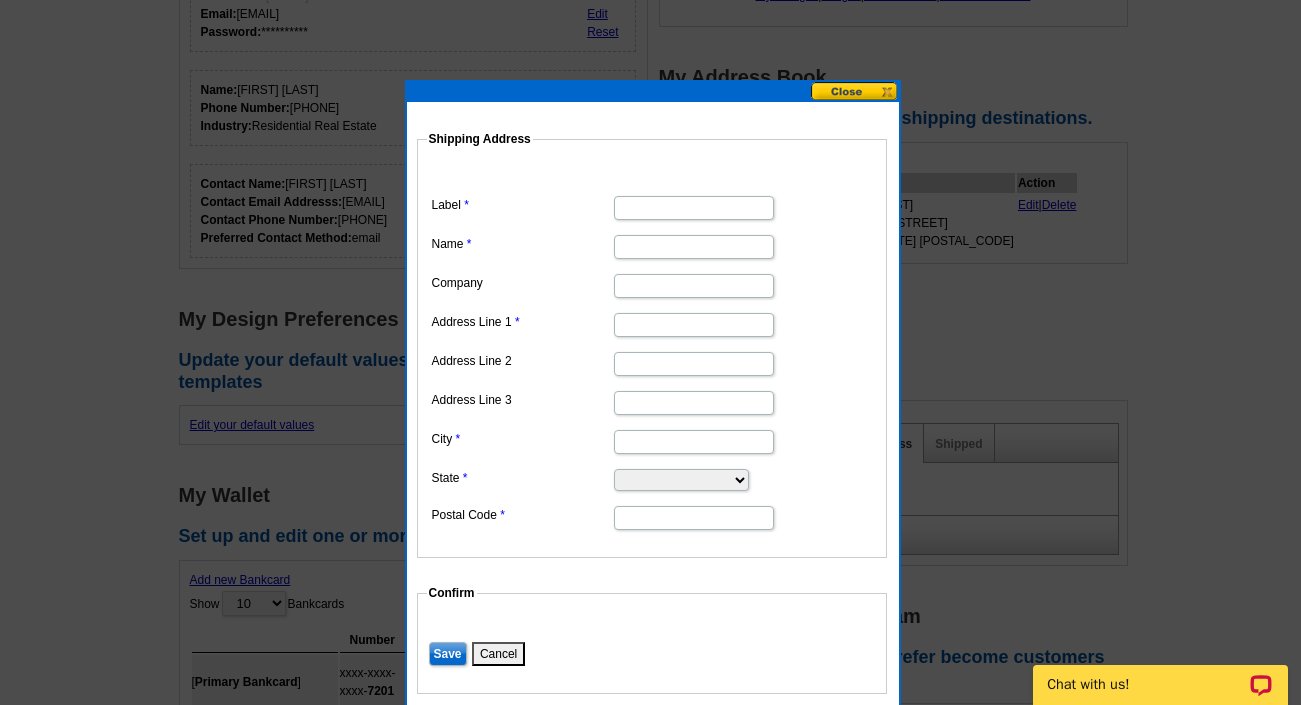 click at bounding box center (855, 91) 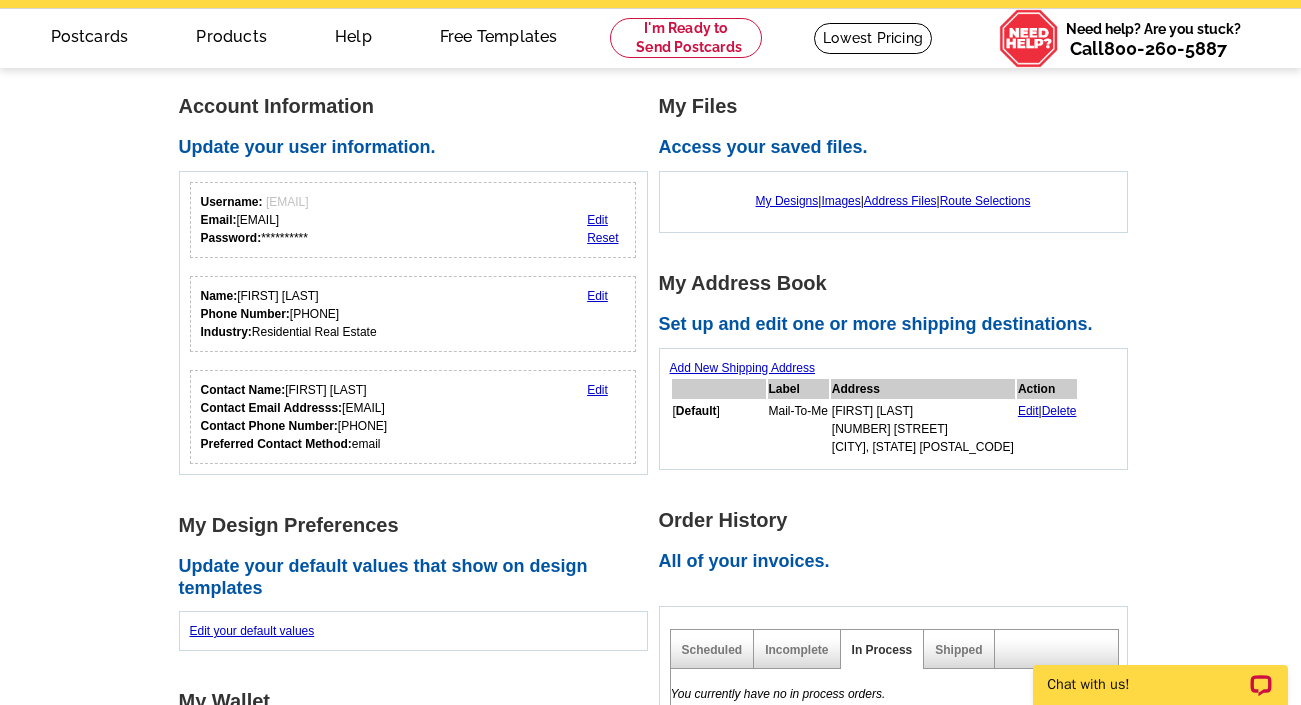 scroll, scrollTop: 32, scrollLeft: 0, axis: vertical 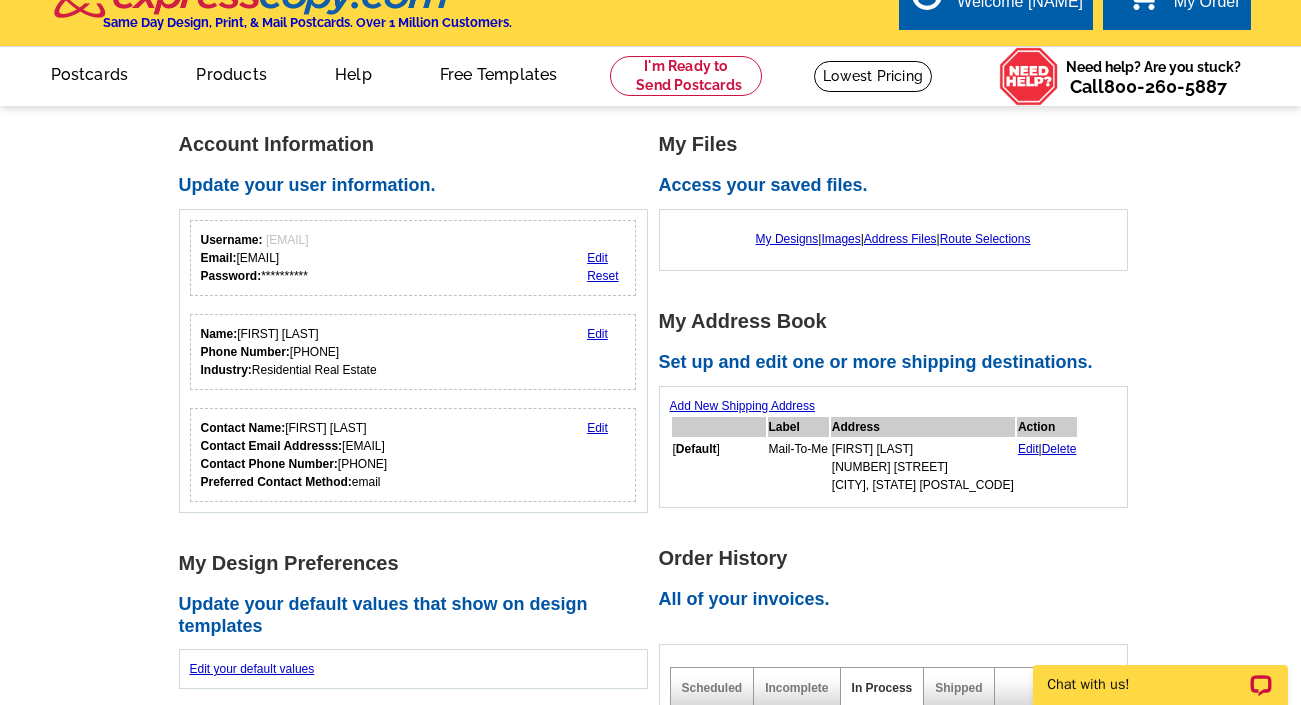 click on "My Designs  |
Images  |
Address Files
|  Route Selections" at bounding box center [893, 239] 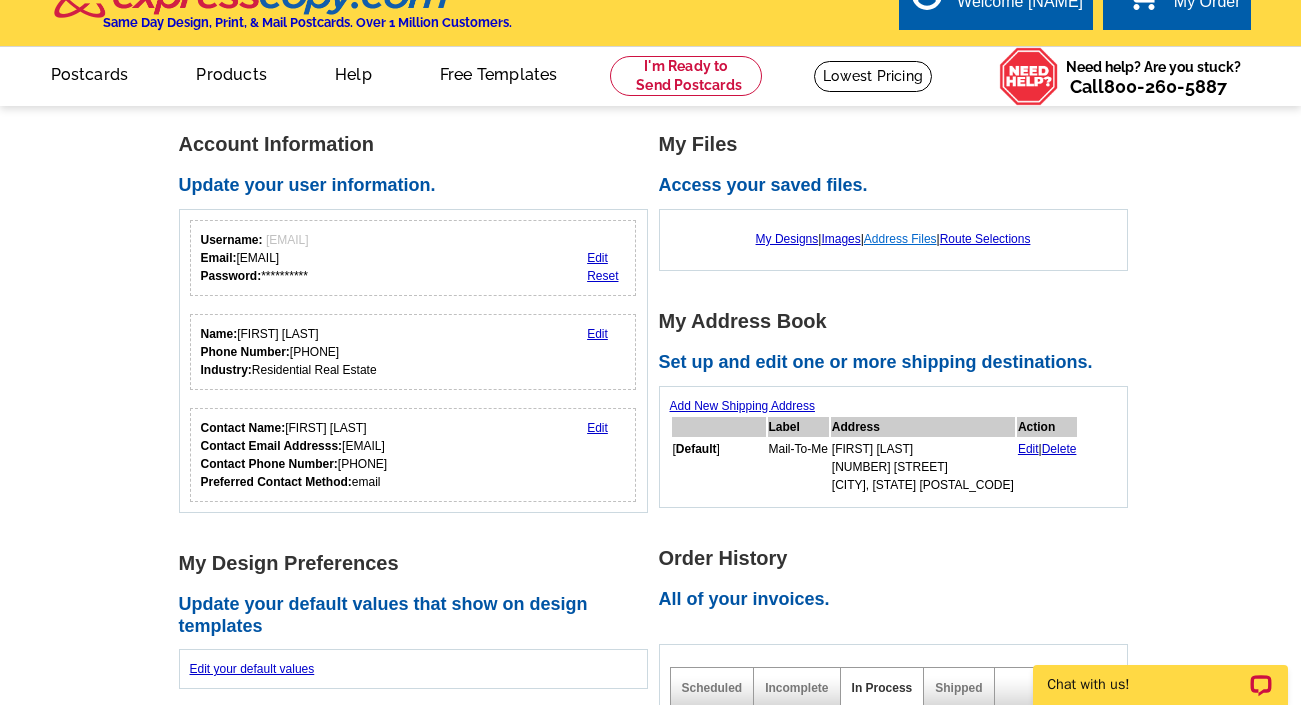 click on "Address Files" at bounding box center [900, 239] 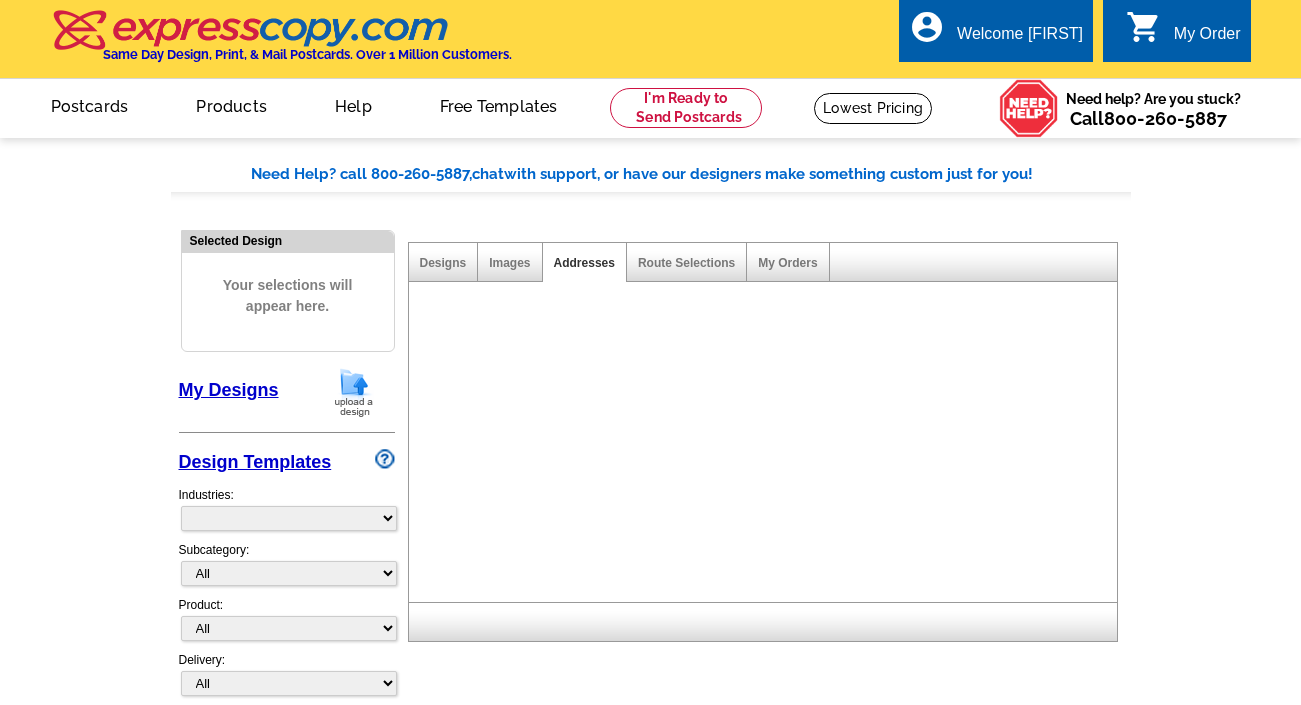 scroll, scrollTop: 0, scrollLeft: 0, axis: both 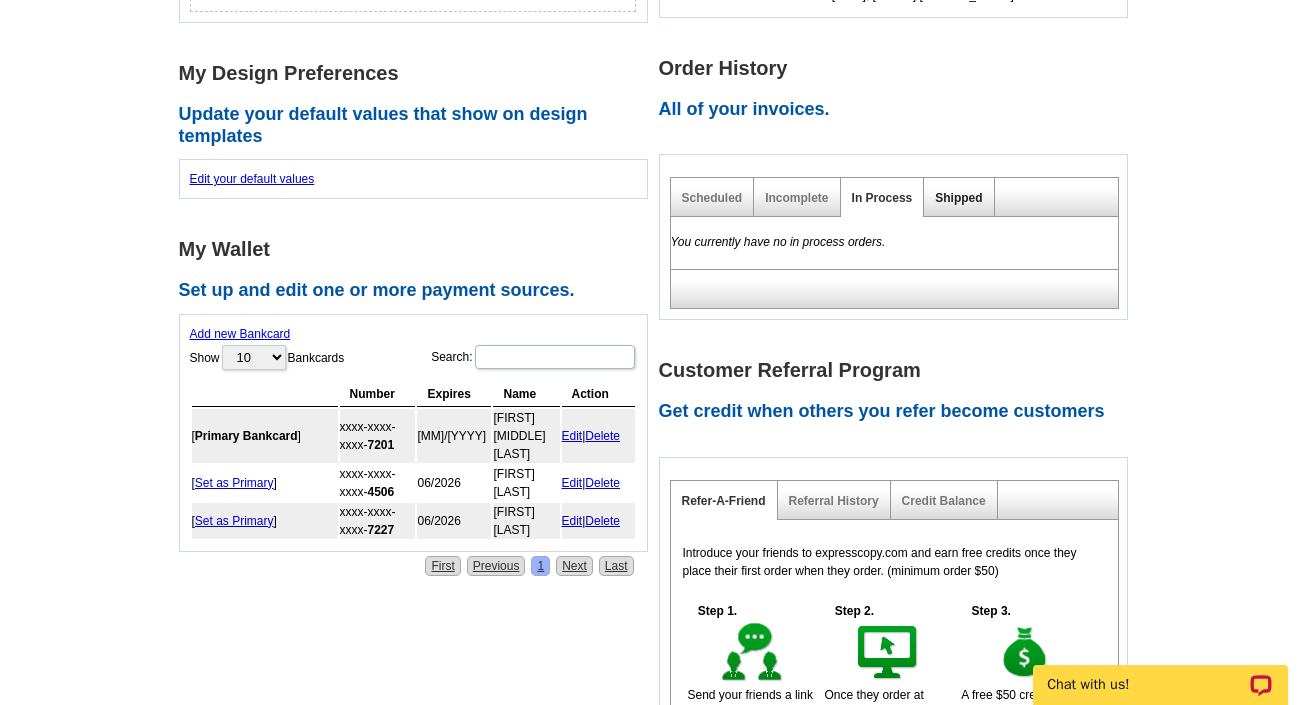 click on "Shipped" at bounding box center [958, 198] 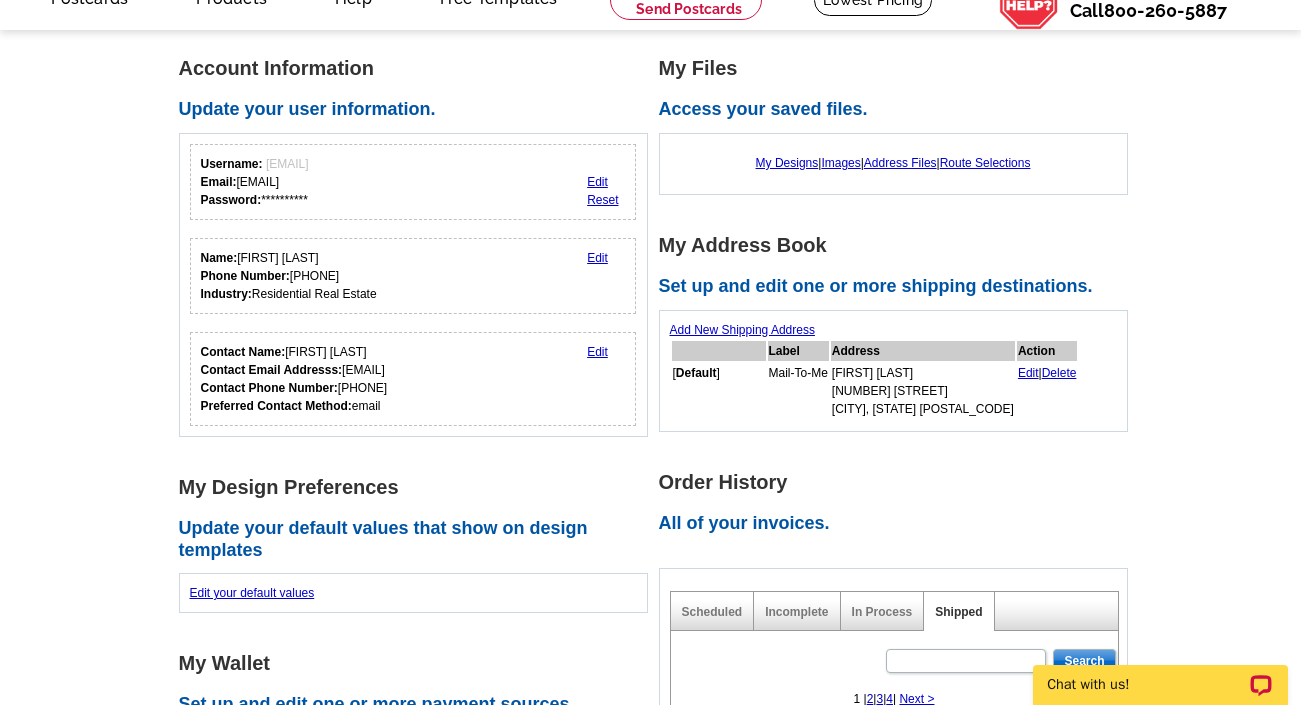 scroll, scrollTop: 0, scrollLeft: 0, axis: both 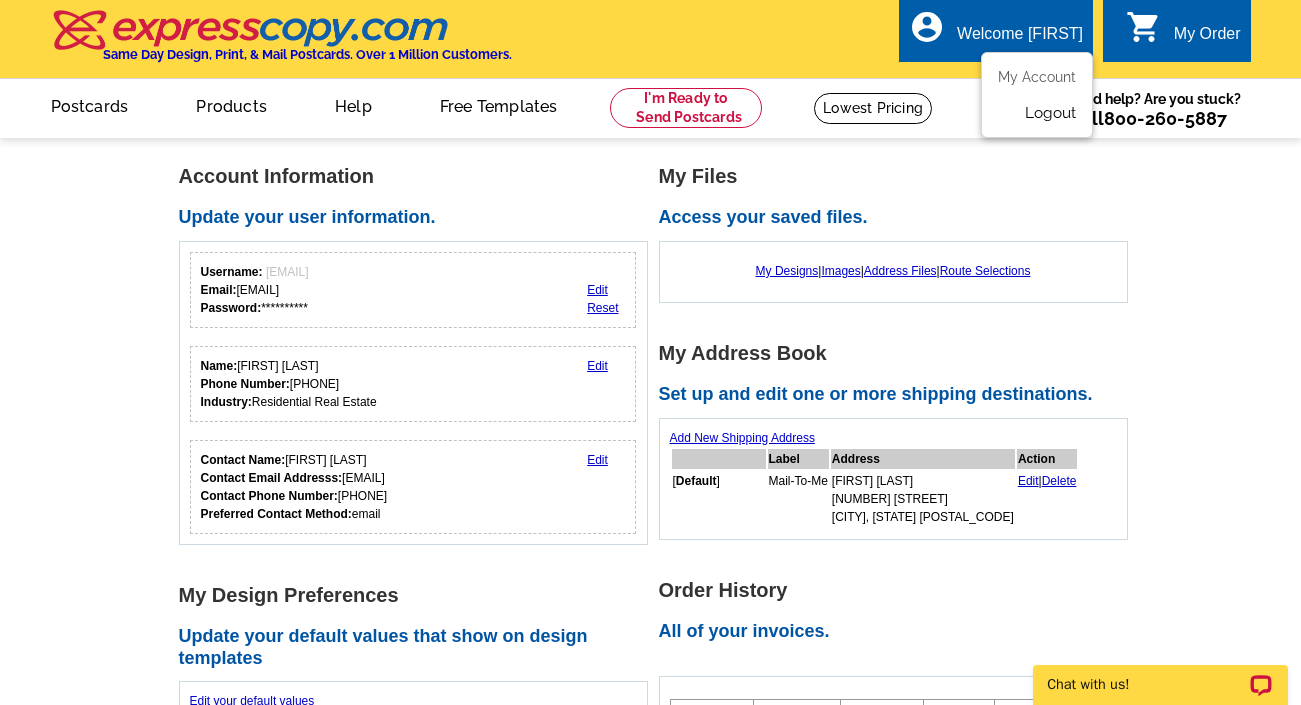 click on "Logout" at bounding box center [1050, 113] 